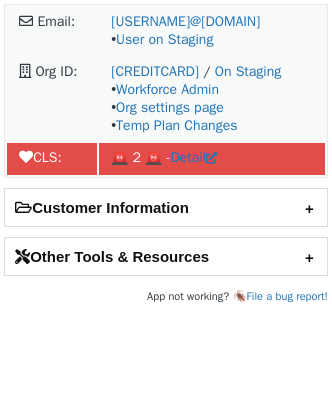 scroll, scrollTop: 0, scrollLeft: 0, axis: both 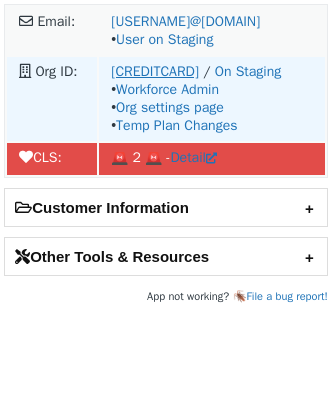 click on "7B020" at bounding box center [155, 71] 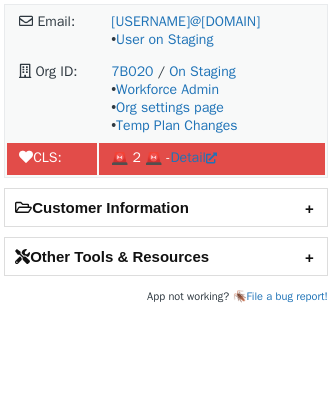 scroll, scrollTop: 0, scrollLeft: 0, axis: both 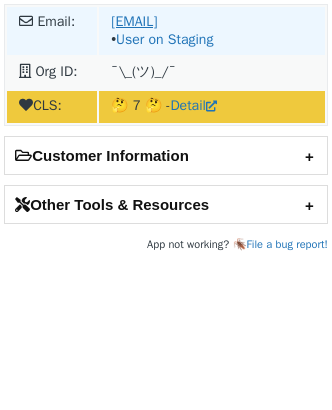 click on "[EMAIL]" at bounding box center (134, 21) 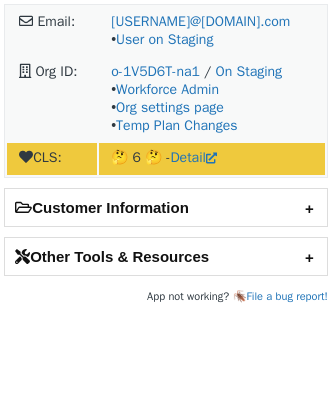 scroll, scrollTop: 0, scrollLeft: 0, axis: both 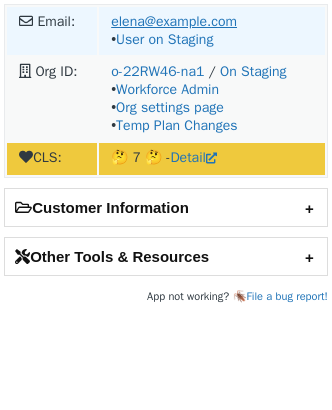 click on "elena@hpe.com" at bounding box center [174, 21] 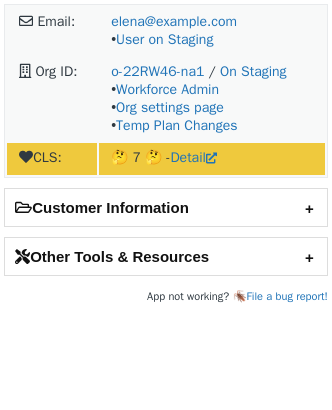 scroll, scrollTop: 0, scrollLeft: 0, axis: both 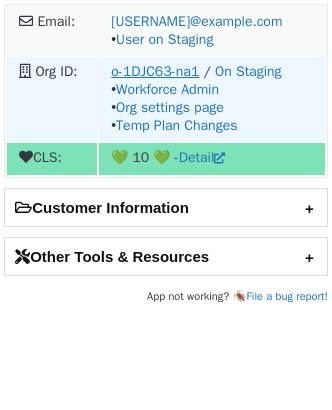 click on "o-1DJC63-na1" at bounding box center [155, 71] 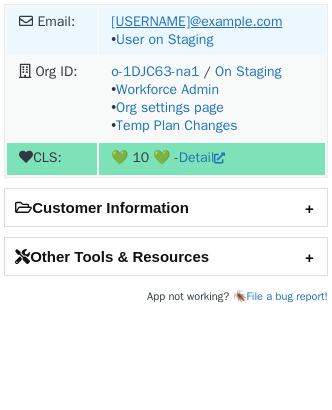 click on "gardner@fullstory.com" at bounding box center (196, 21) 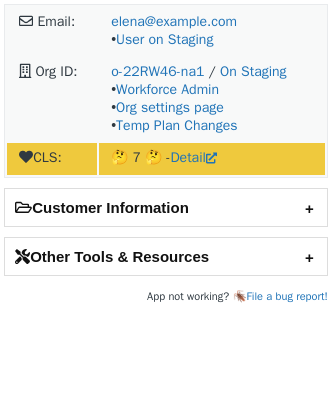 scroll, scrollTop: 0, scrollLeft: 0, axis: both 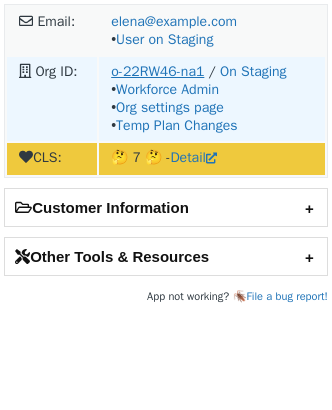 click on "o-22RW46-na1" at bounding box center (157, 71) 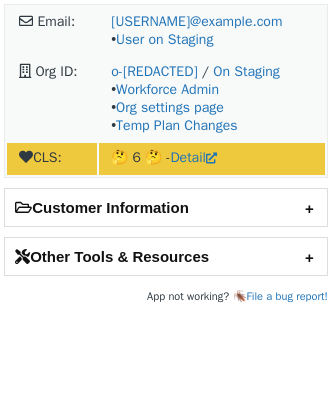 scroll, scrollTop: 0, scrollLeft: 0, axis: both 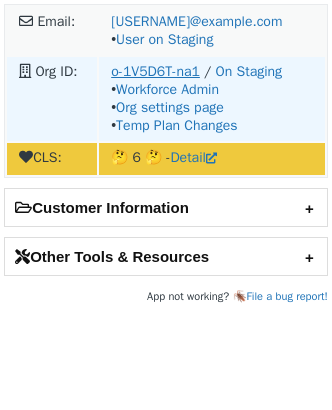 click on "o-1V5D6T-na1" at bounding box center (155, 71) 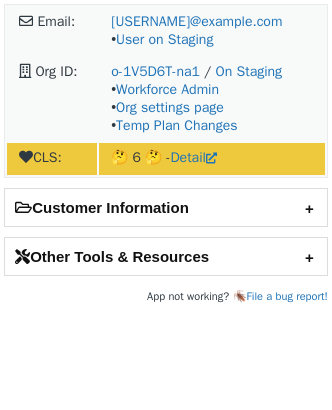 scroll, scrollTop: 0, scrollLeft: 0, axis: both 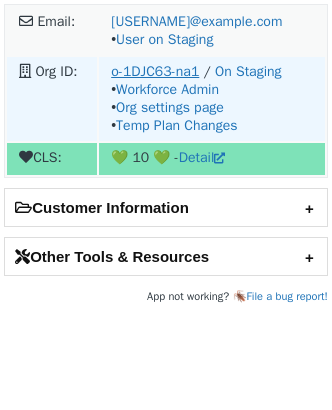click on "o-1DJC63-na1" at bounding box center [155, 71] 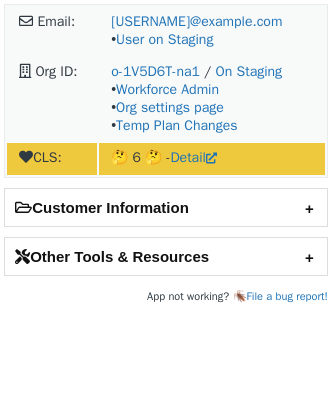 scroll, scrollTop: 0, scrollLeft: 0, axis: both 